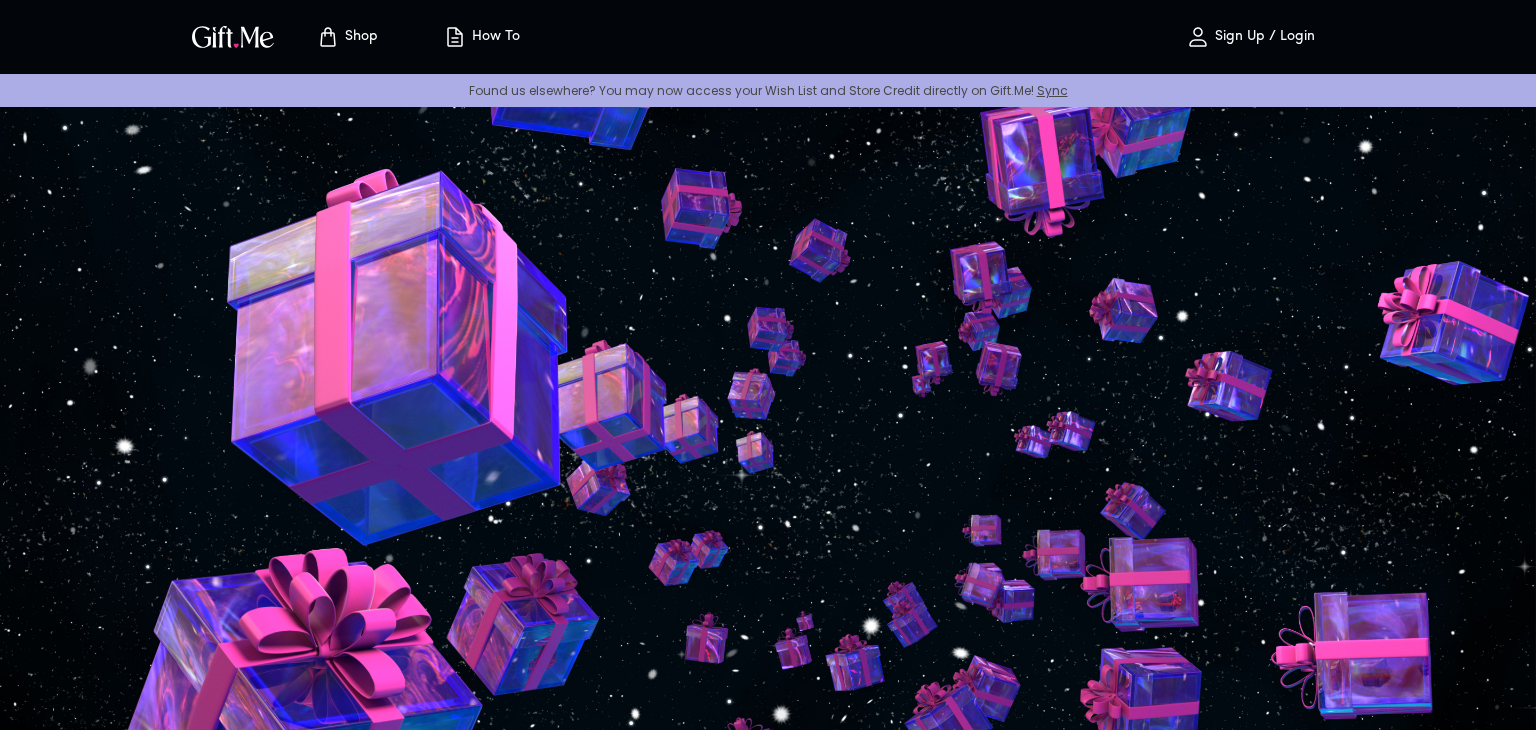 scroll, scrollTop: 0, scrollLeft: 0, axis: both 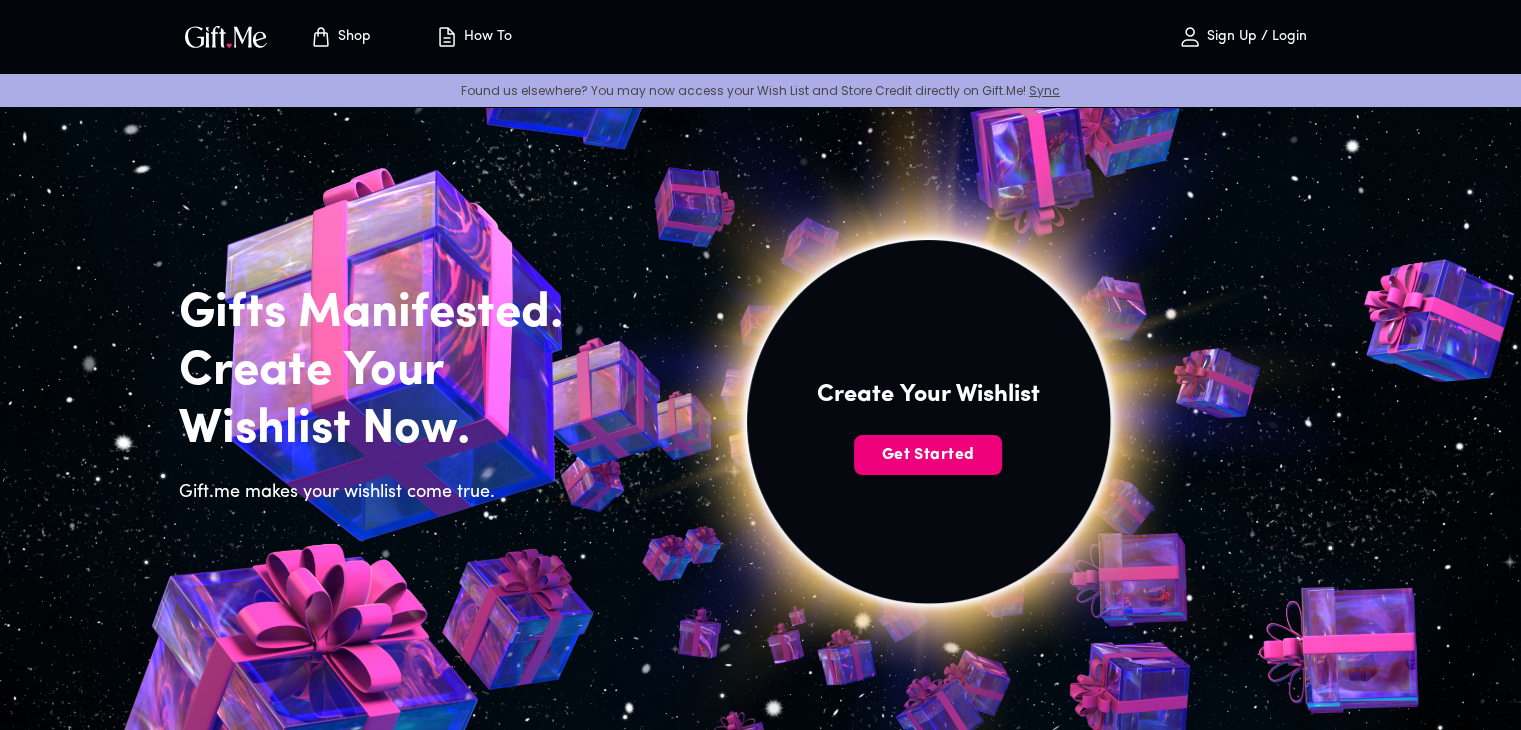 click on "Get Started" at bounding box center [928, 455] 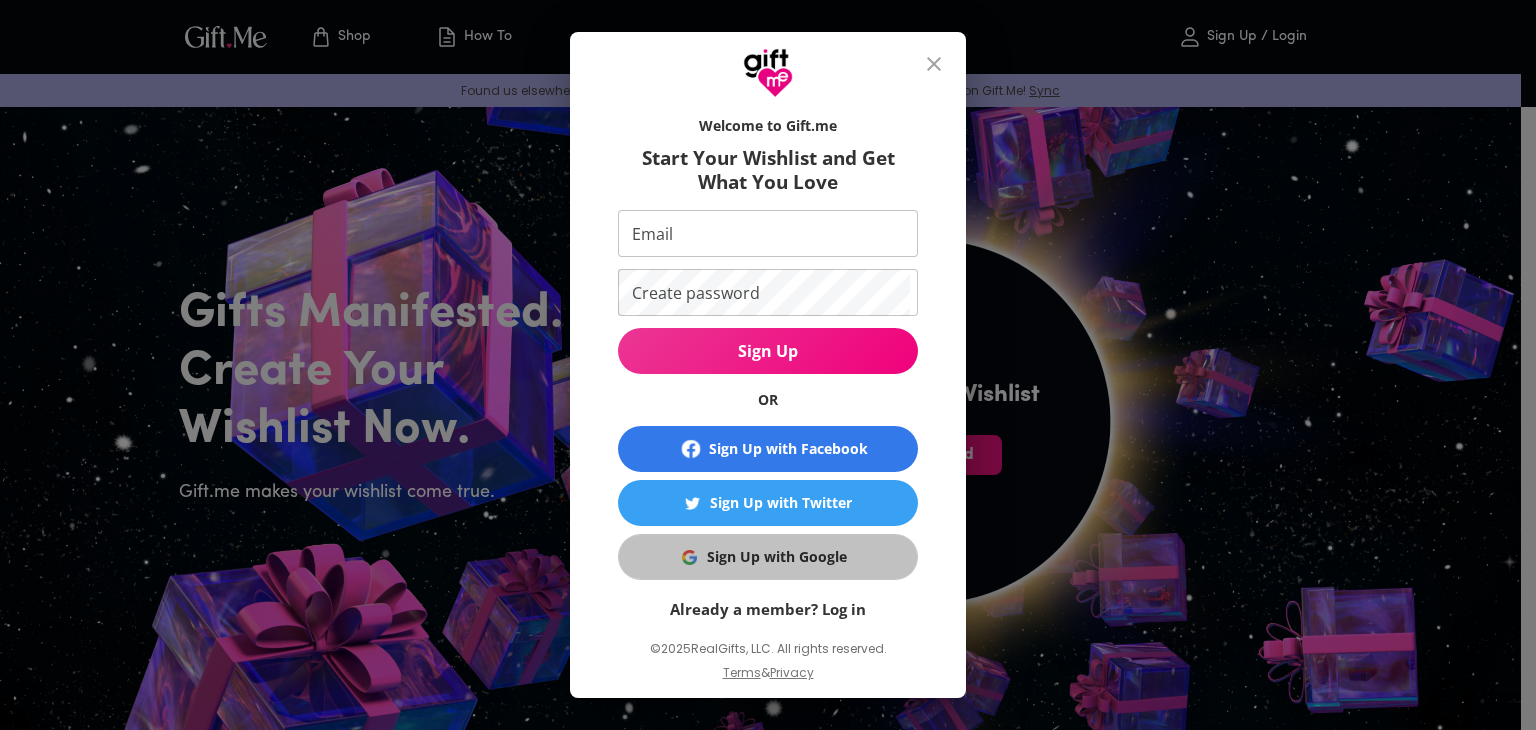 click on "Sign Up with Google" at bounding box center [777, 557] 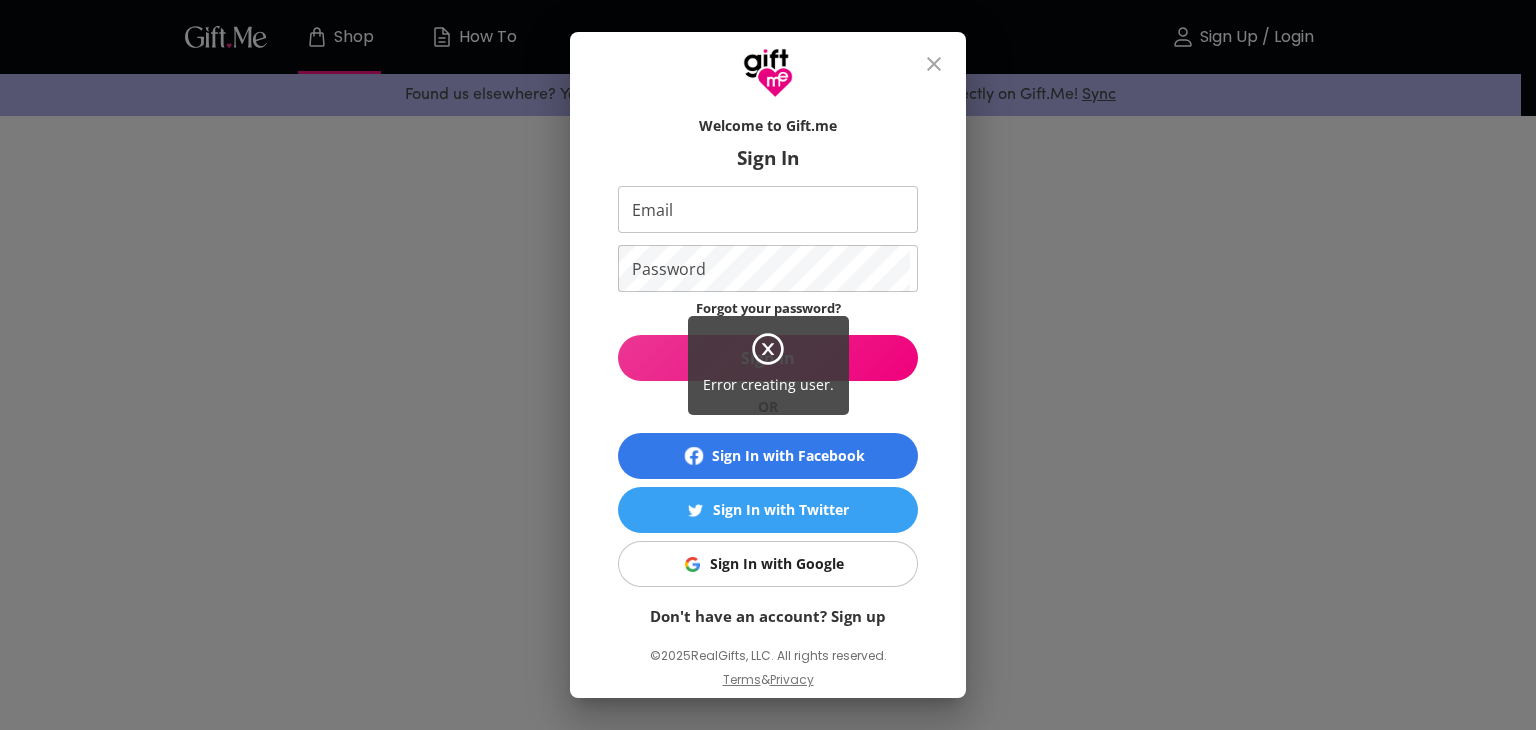 scroll, scrollTop: 0, scrollLeft: 0, axis: both 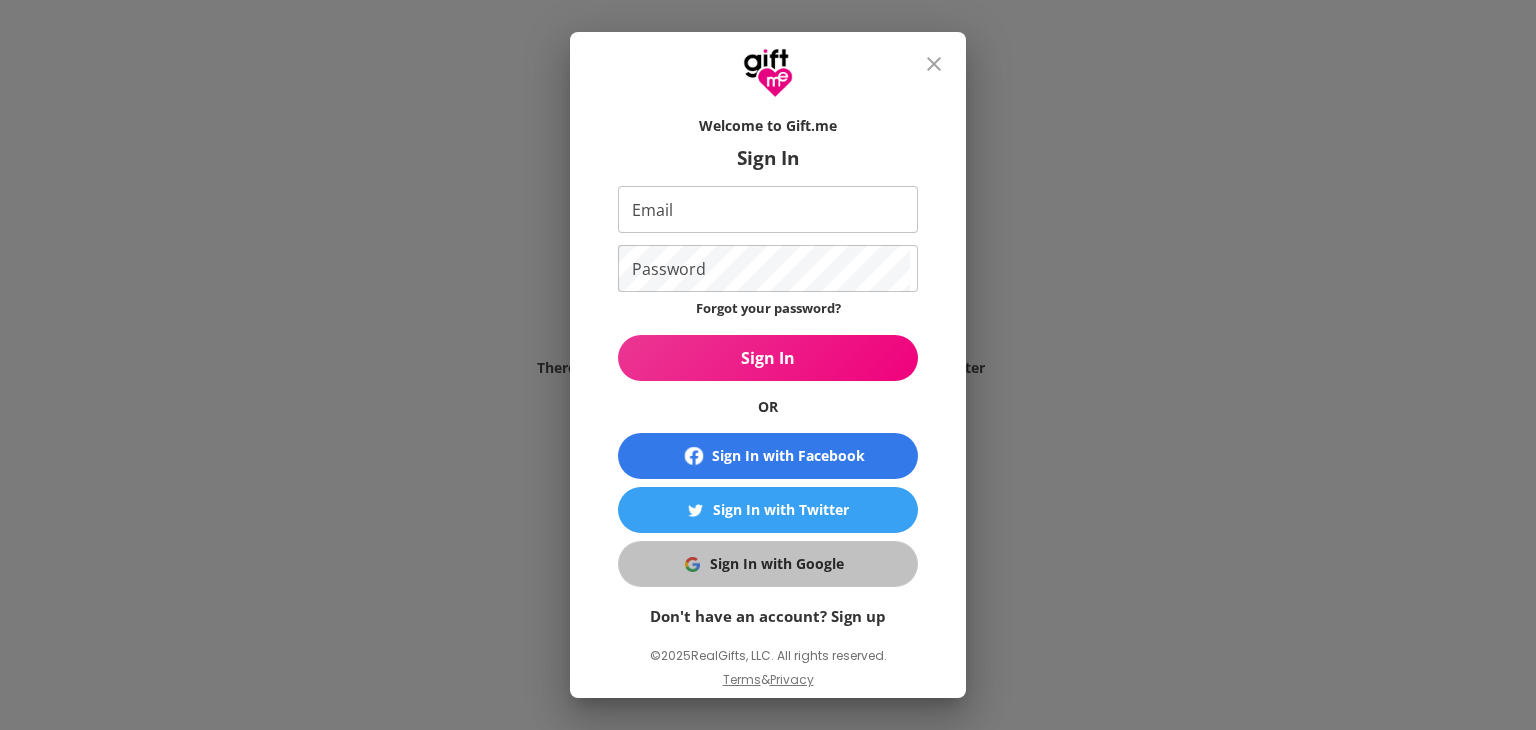 click on "Sign In with Google" at bounding box center [777, 564] 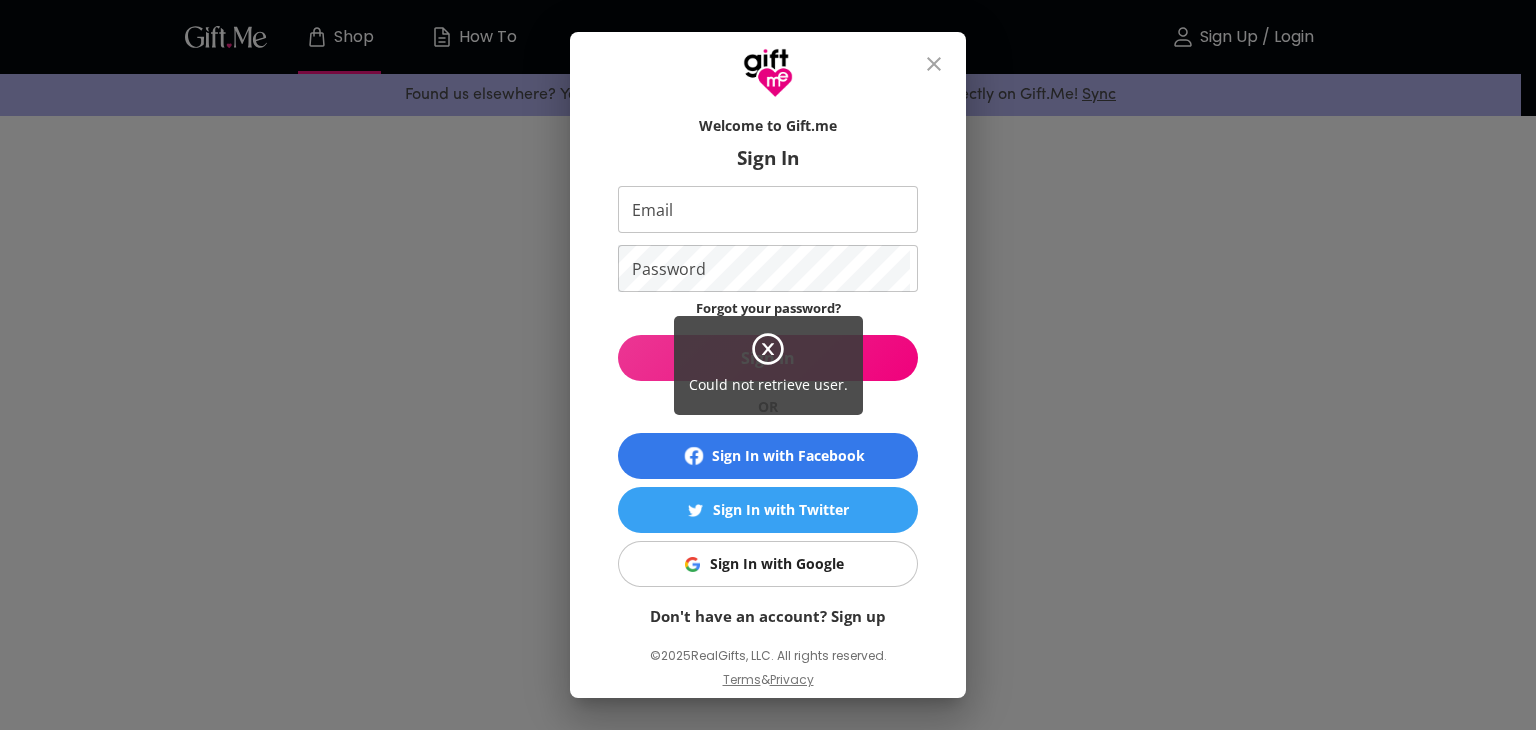 scroll, scrollTop: 0, scrollLeft: 0, axis: both 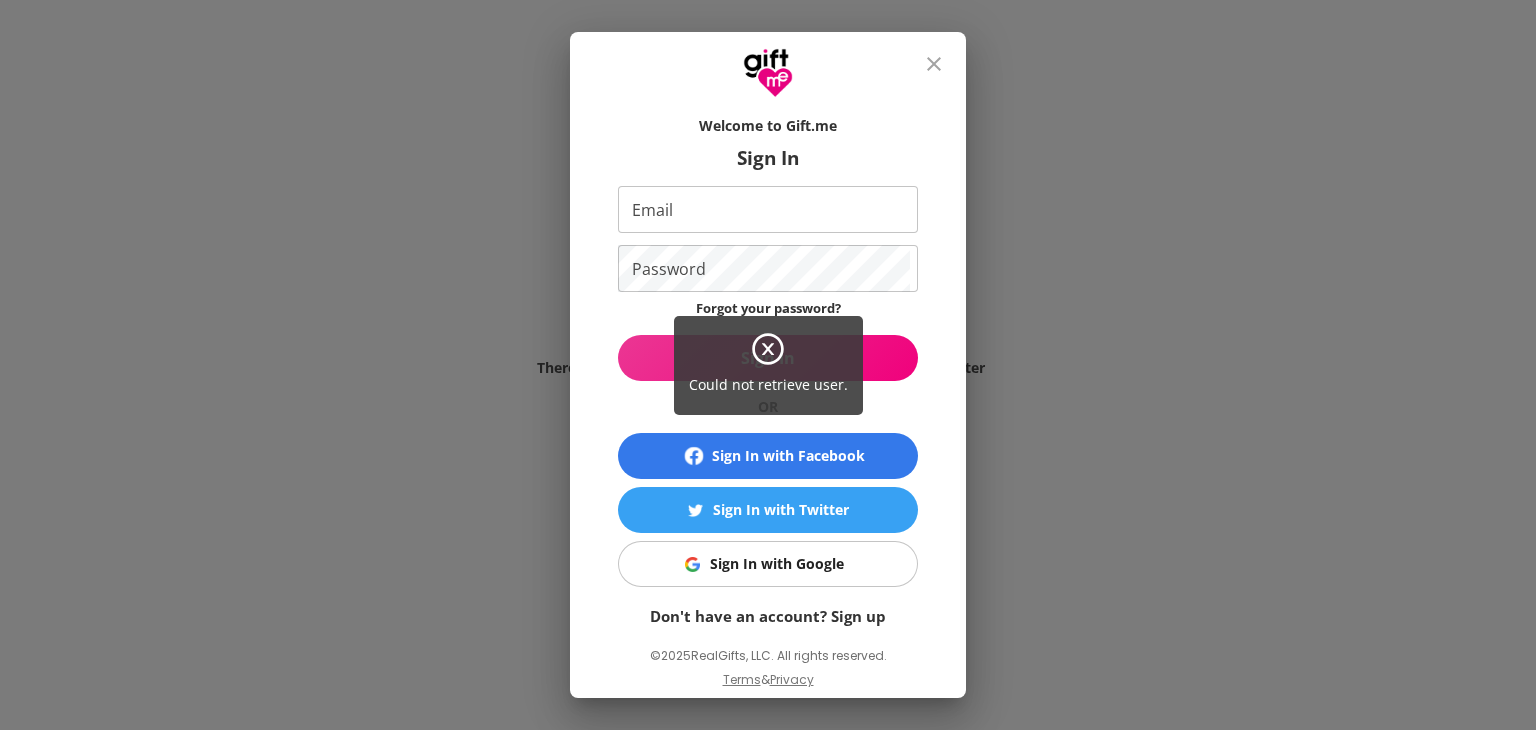 click on "Could not retrieve user." at bounding box center [768, 365] 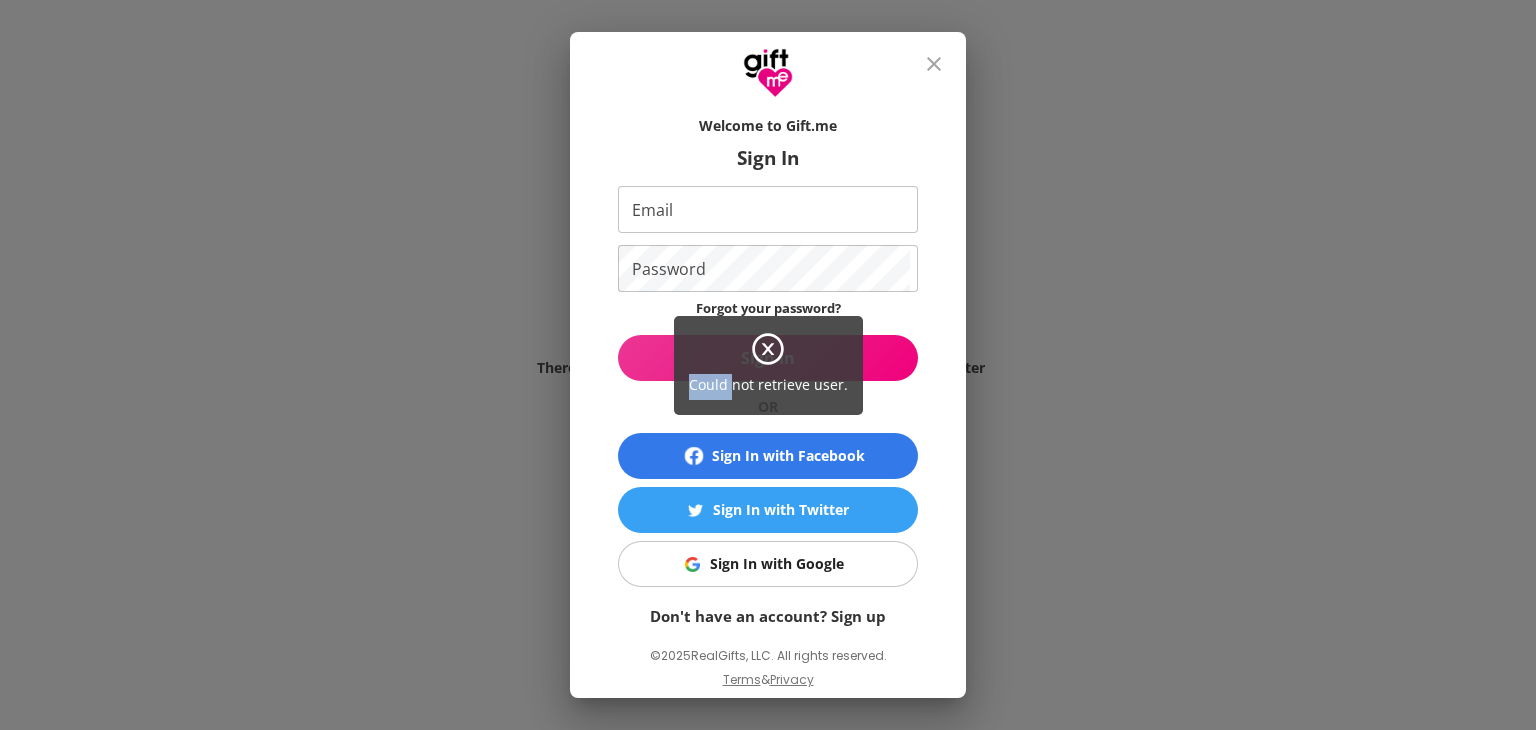 click 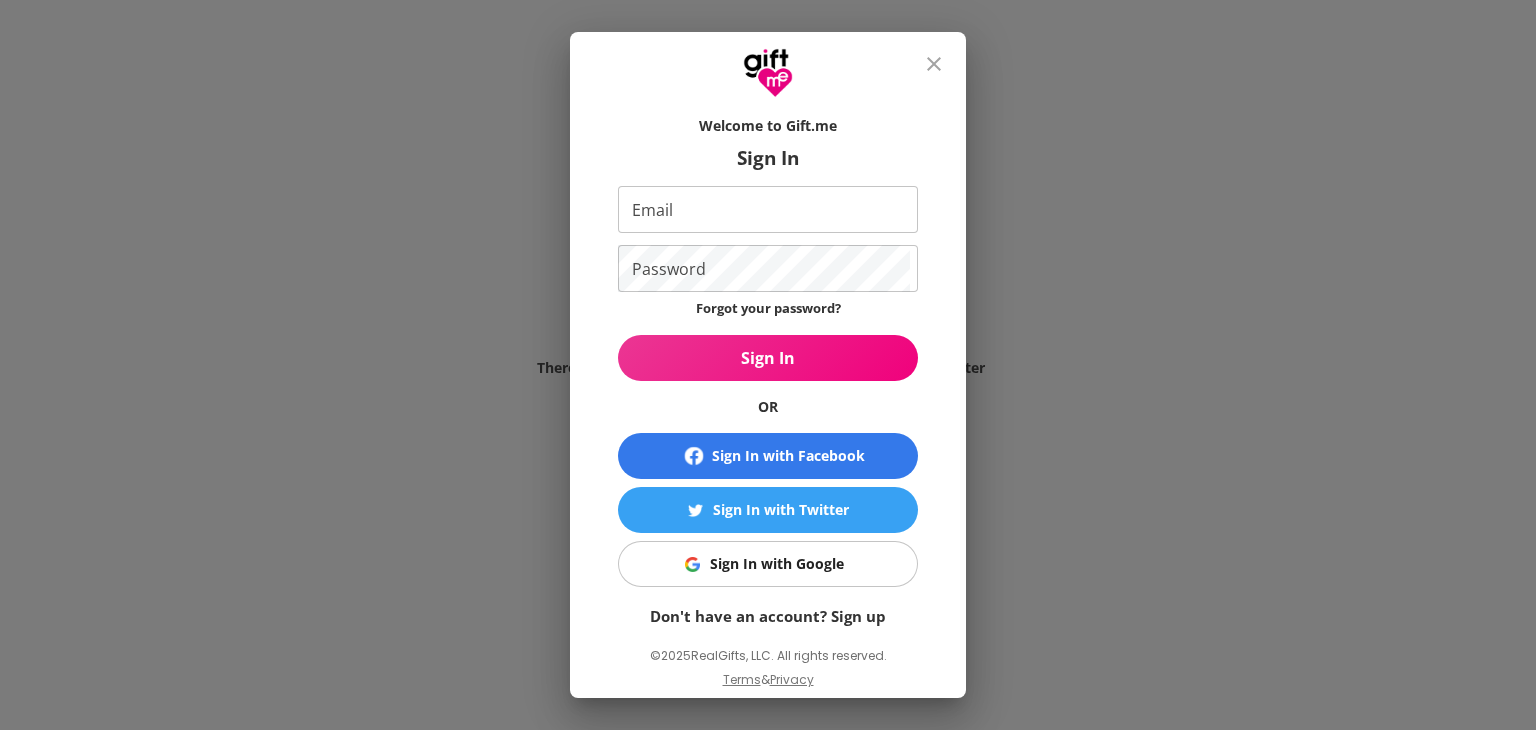 click on "Sign In with Facebook" at bounding box center [788, 456] 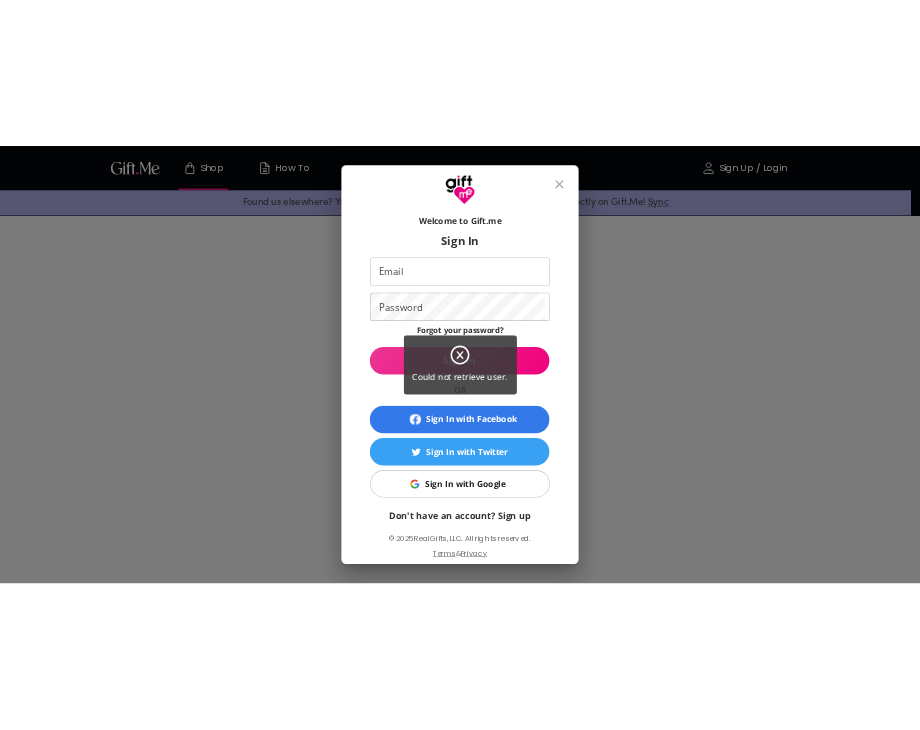 scroll, scrollTop: 0, scrollLeft: 0, axis: both 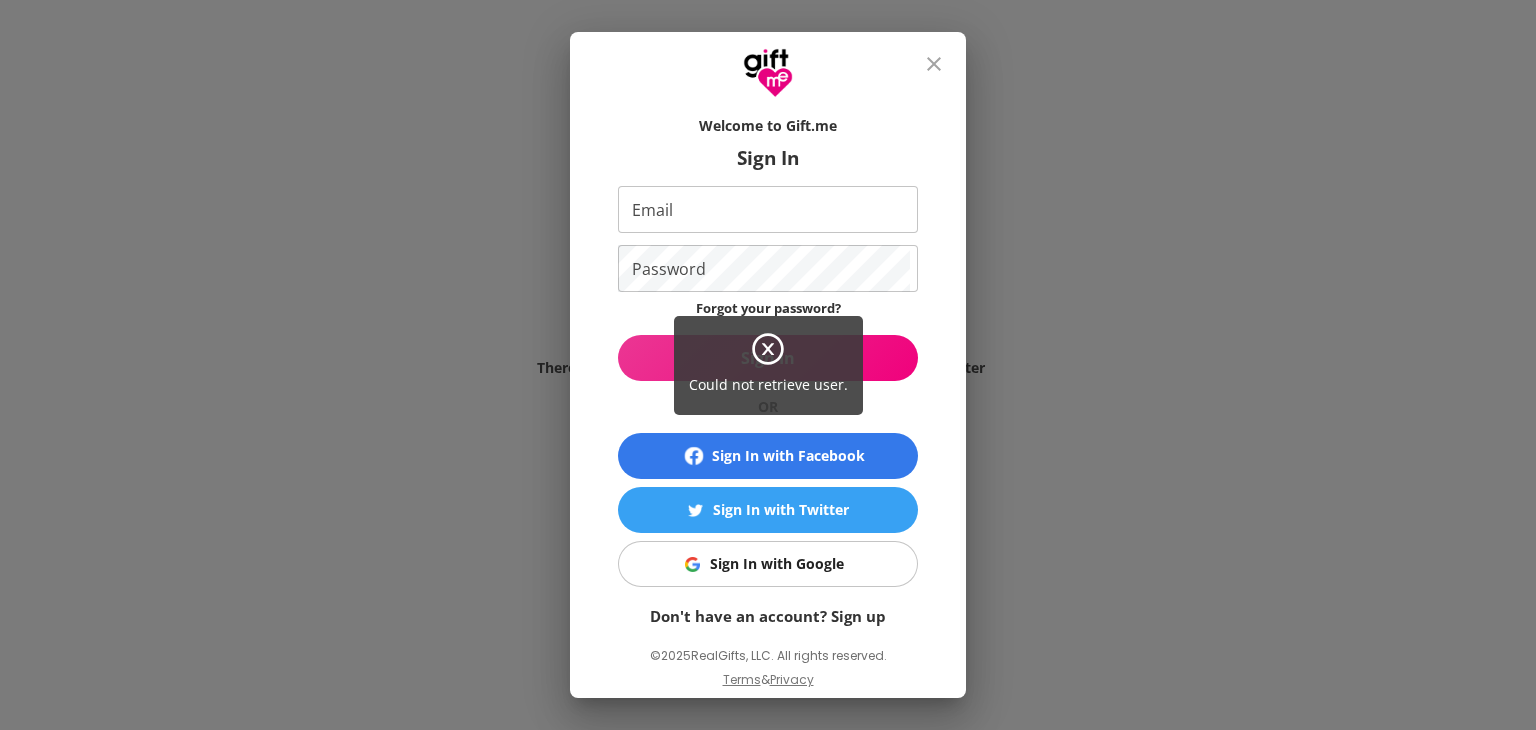 click 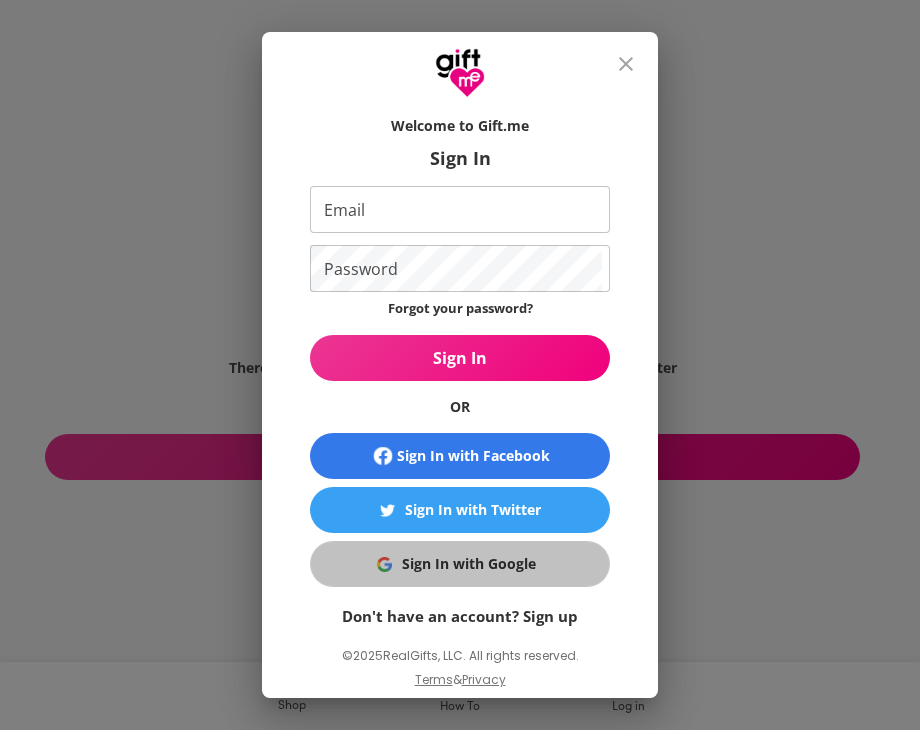 click on "Sign In with Google" at bounding box center [469, 564] 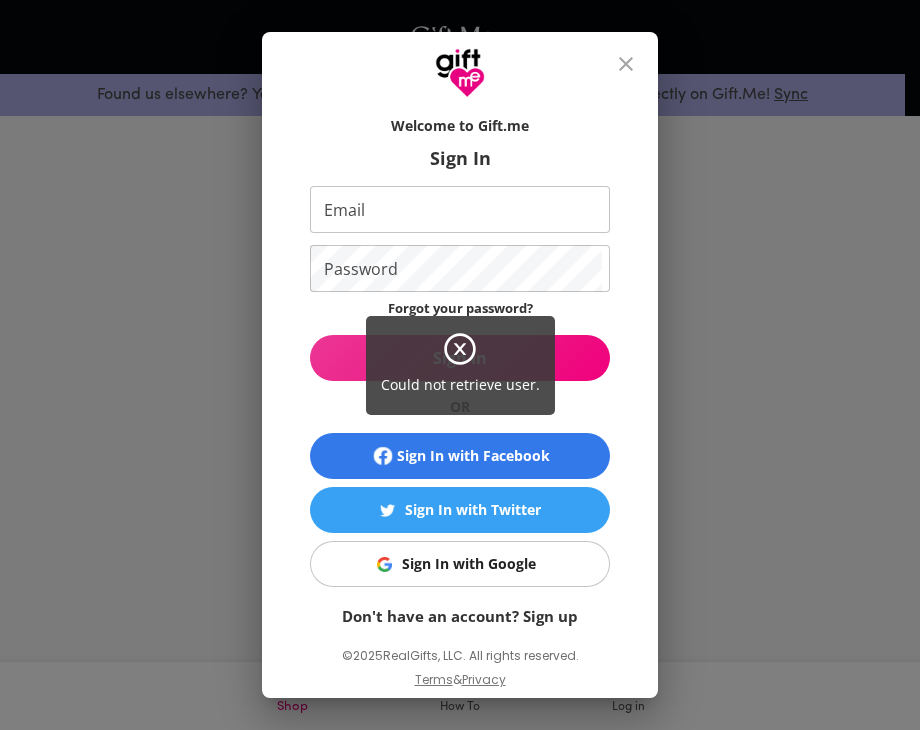 scroll, scrollTop: 0, scrollLeft: 0, axis: both 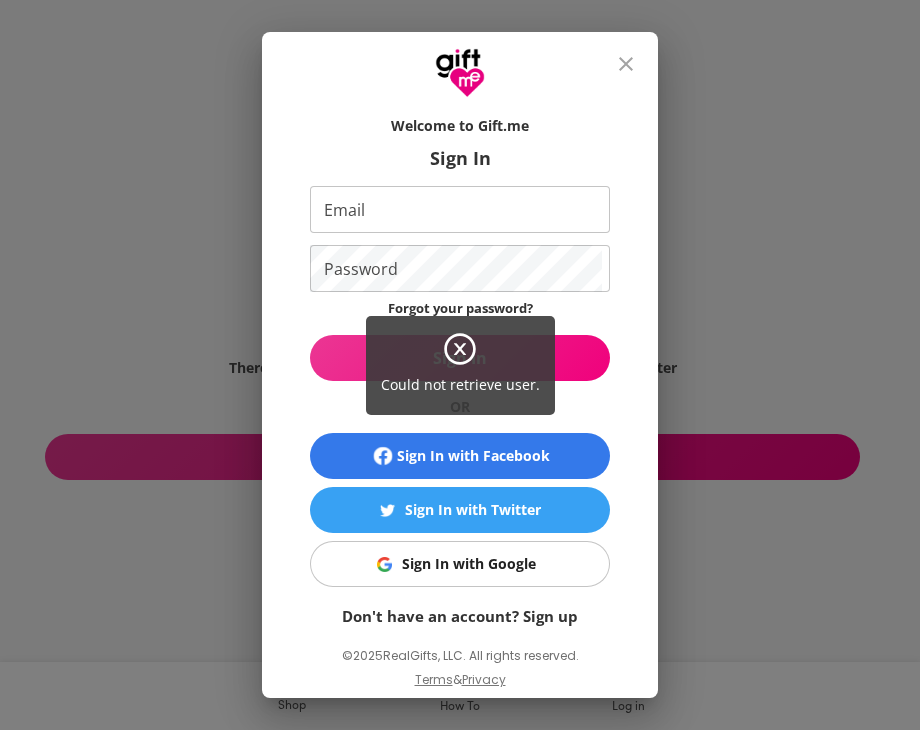 click 